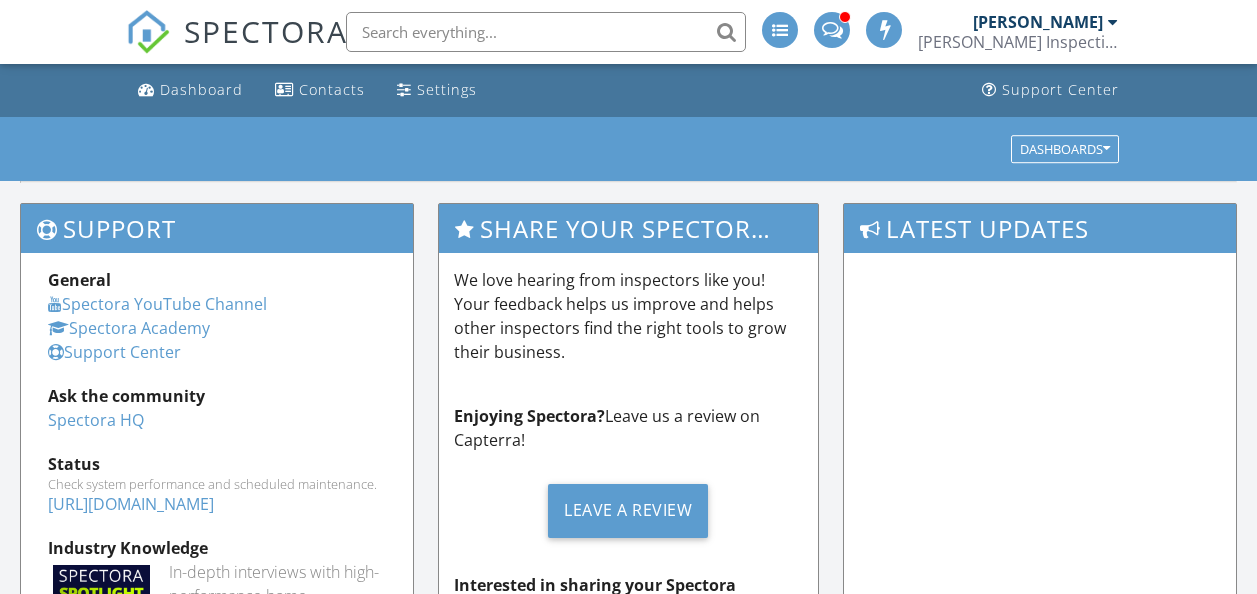 scroll, scrollTop: 0, scrollLeft: 0, axis: both 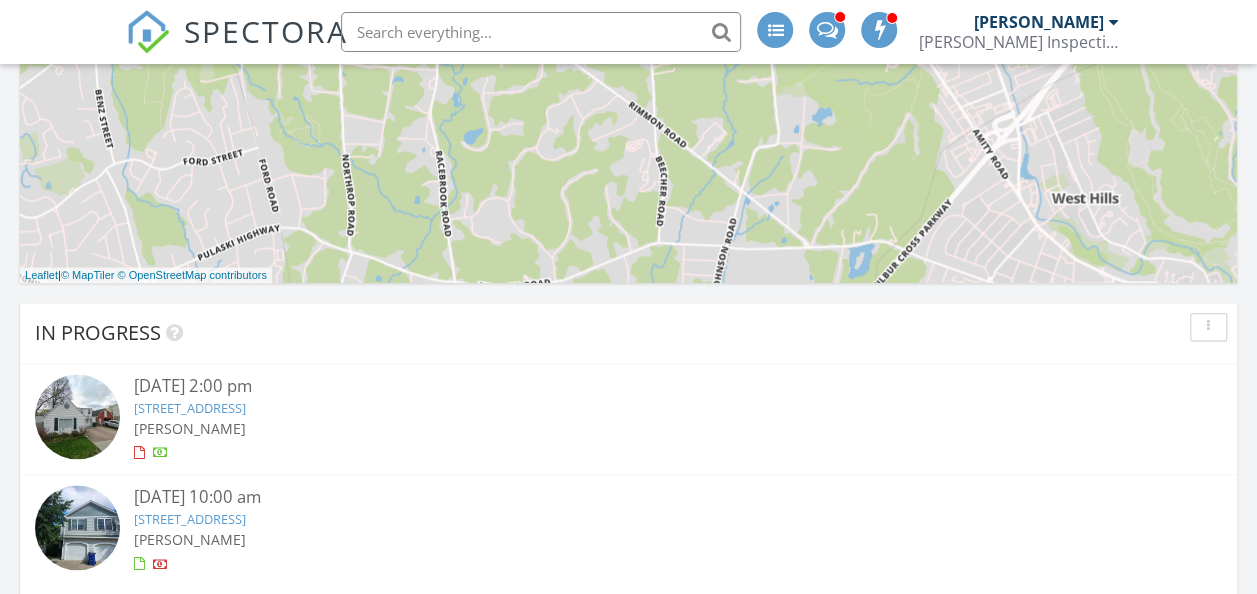 click on "[STREET_ADDRESS]" at bounding box center (190, 519) 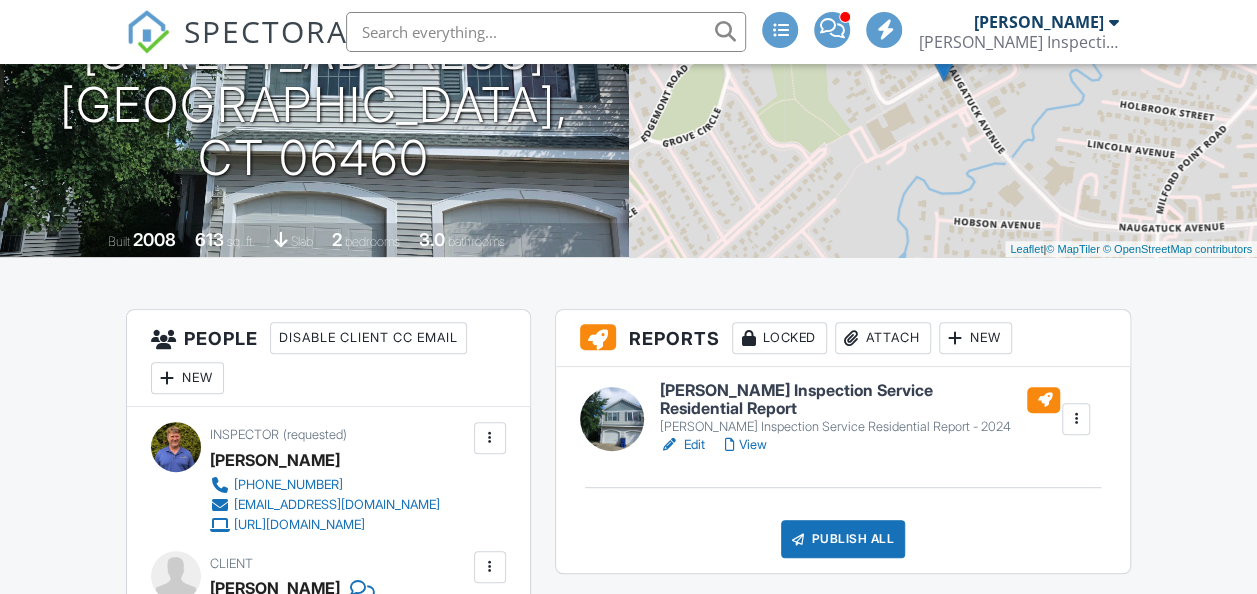 scroll, scrollTop: 300, scrollLeft: 0, axis: vertical 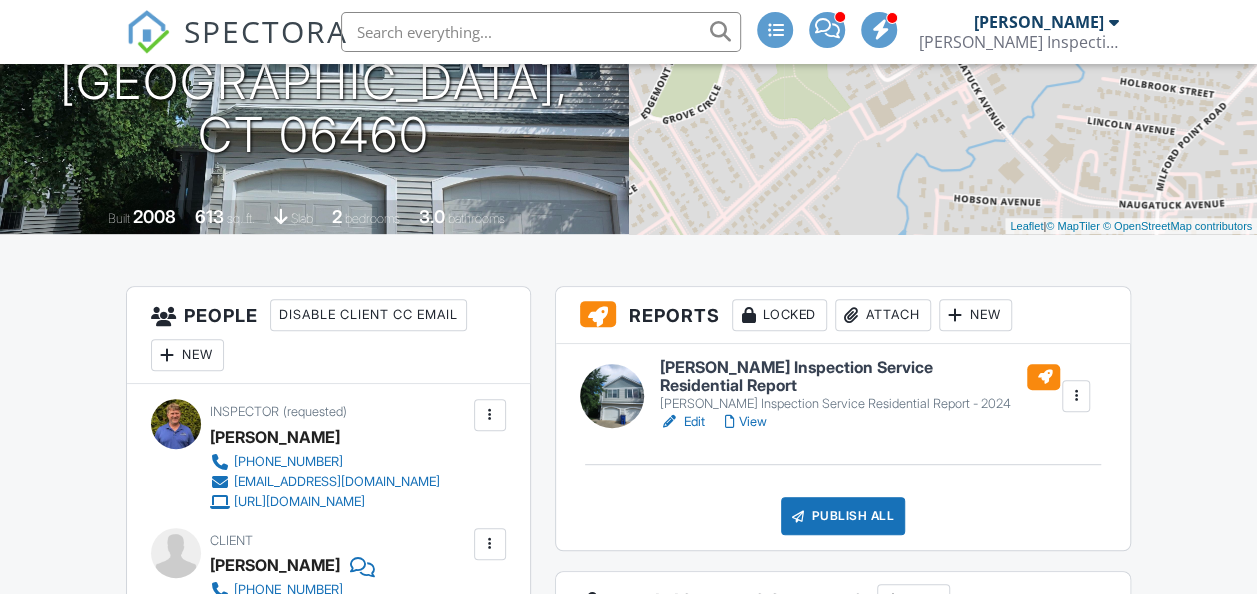 click on "Attach" at bounding box center (883, 315) 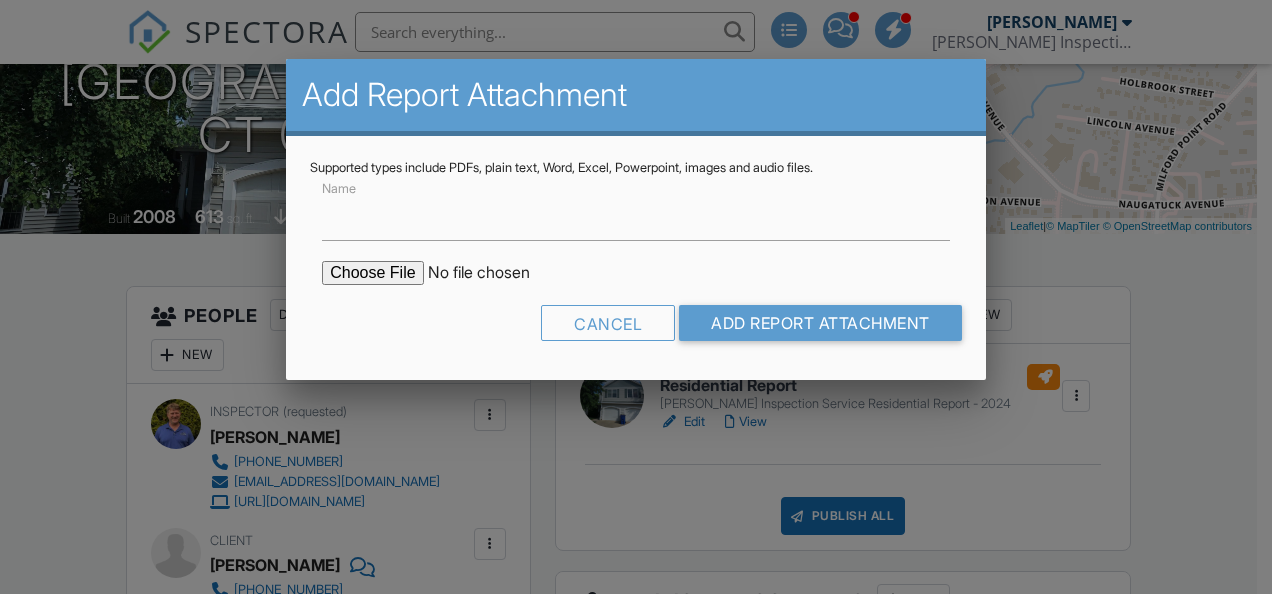 click at bounding box center [492, 273] 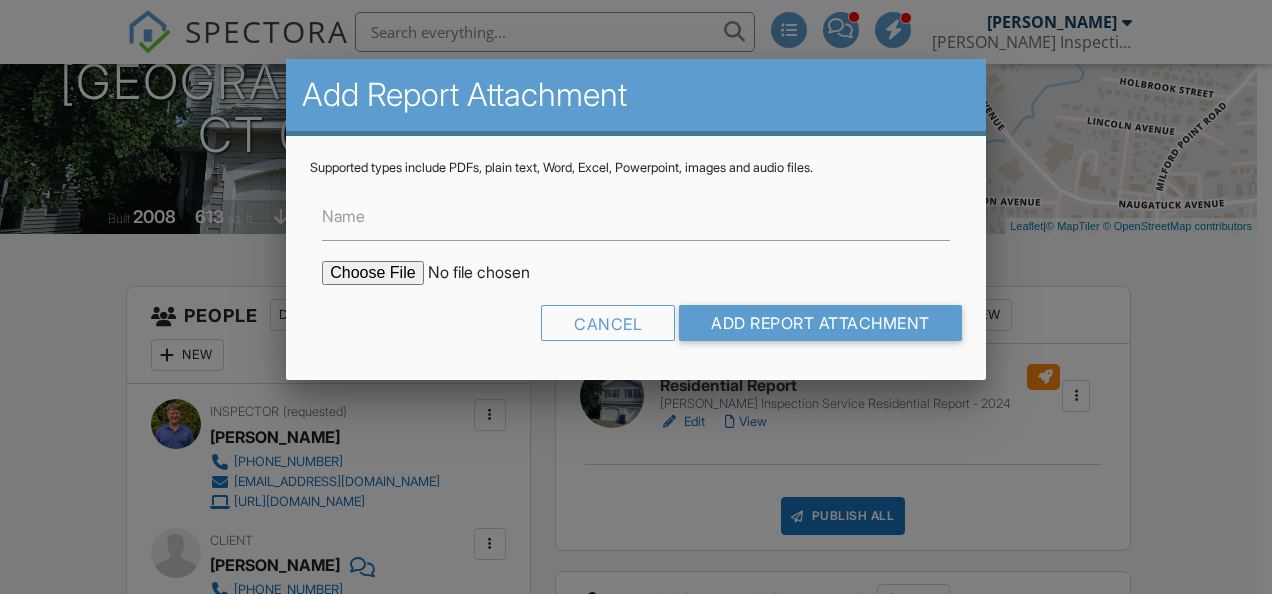 type on "C:\fakepath\450 Naugatuck Ave Milford, Ct 06460 WDI.pdf" 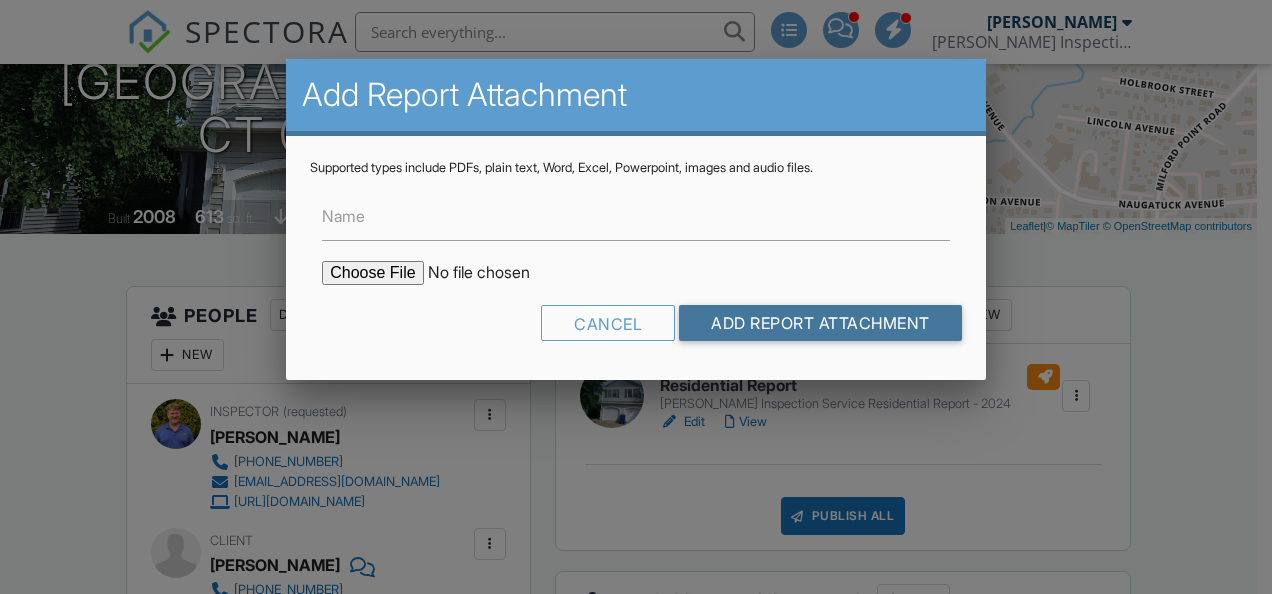 click on "Add Report Attachment" at bounding box center [820, 323] 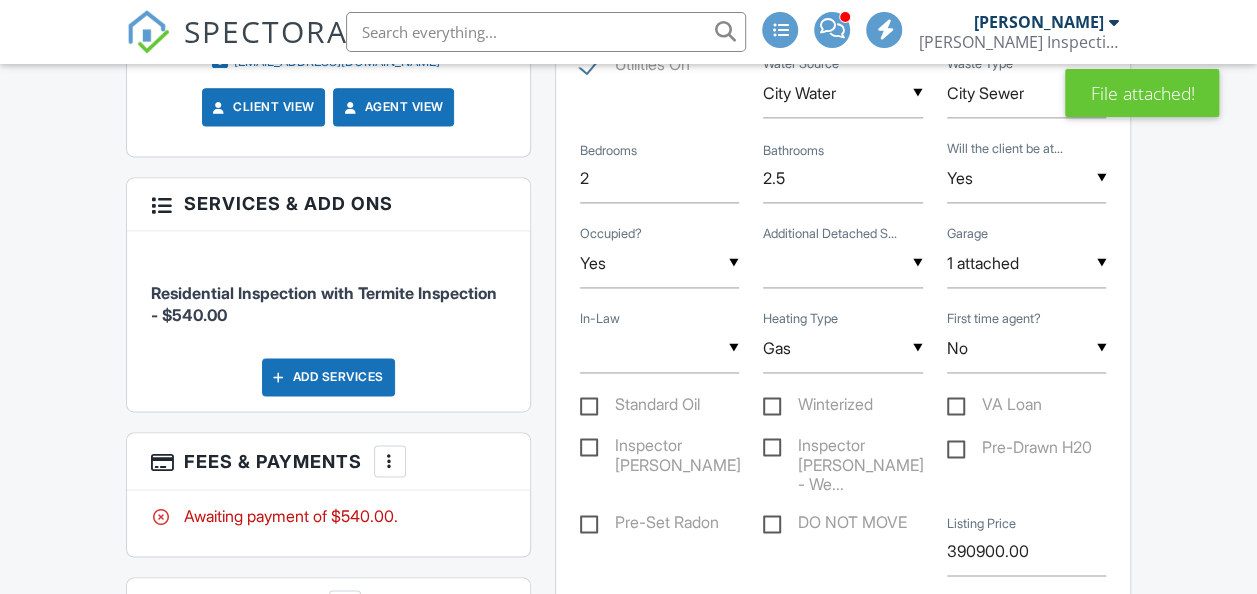 scroll, scrollTop: 1399, scrollLeft: 0, axis: vertical 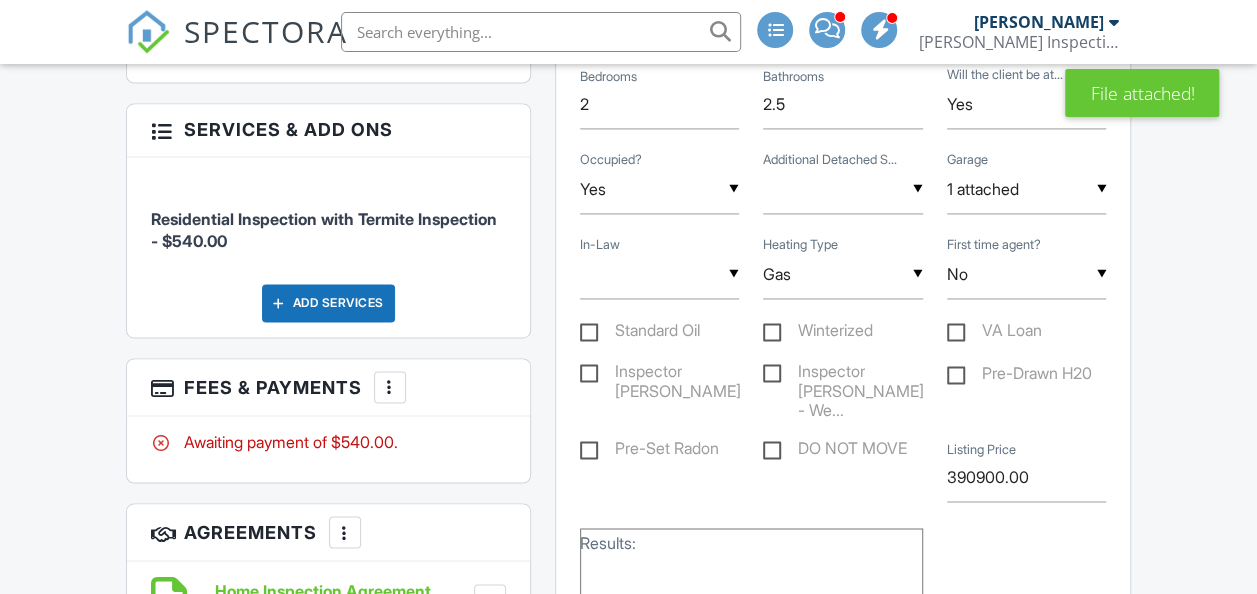 click on "Add Services" at bounding box center (328, 303) 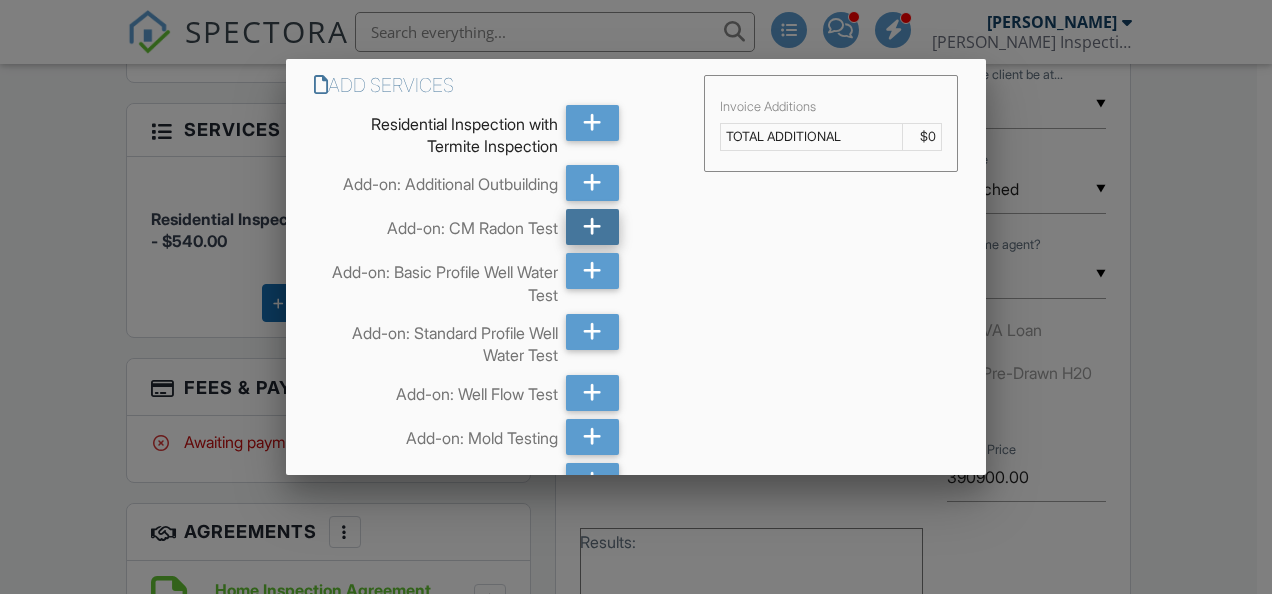 click 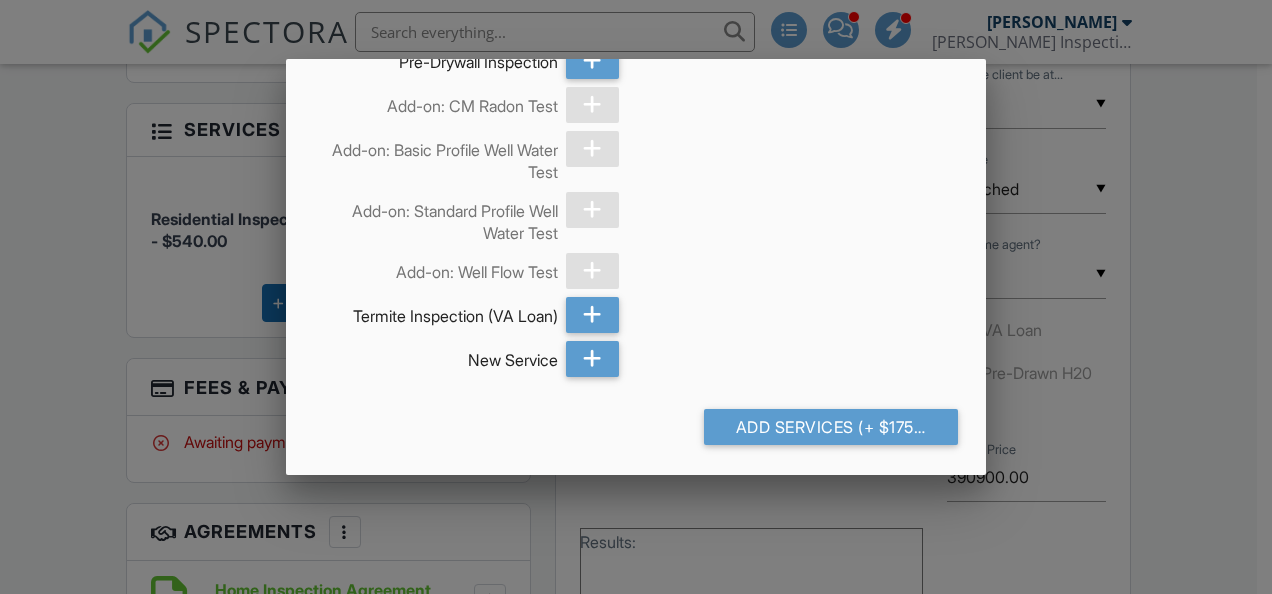 scroll, scrollTop: 4330, scrollLeft: 0, axis: vertical 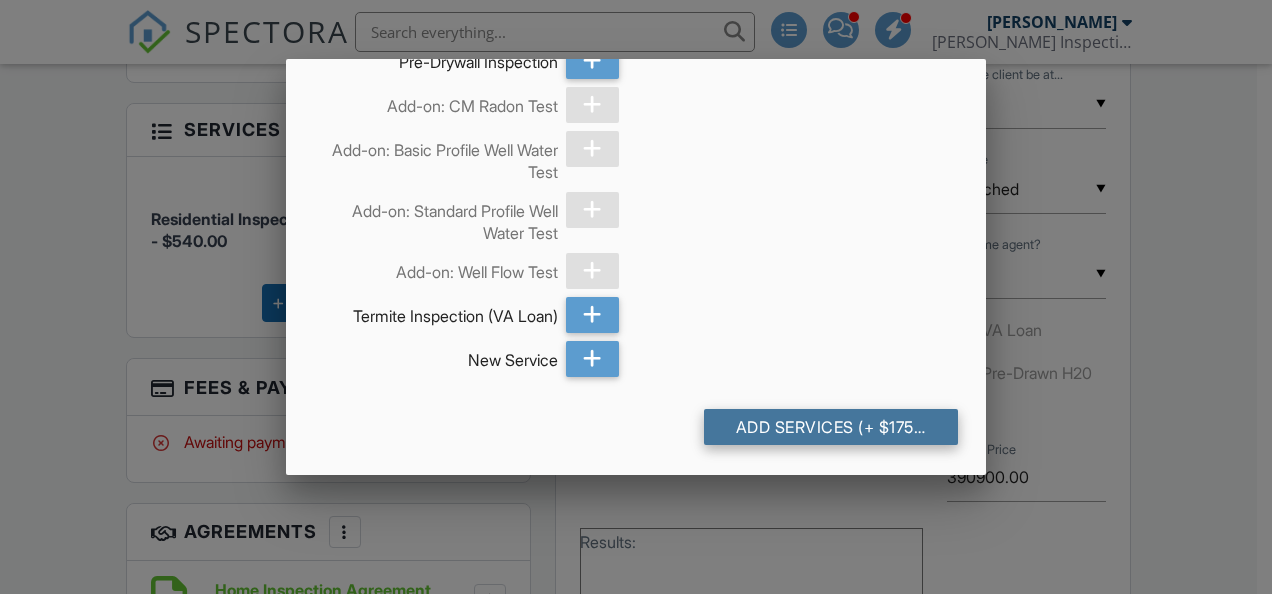click on "Add Services
(+ $175.0)" 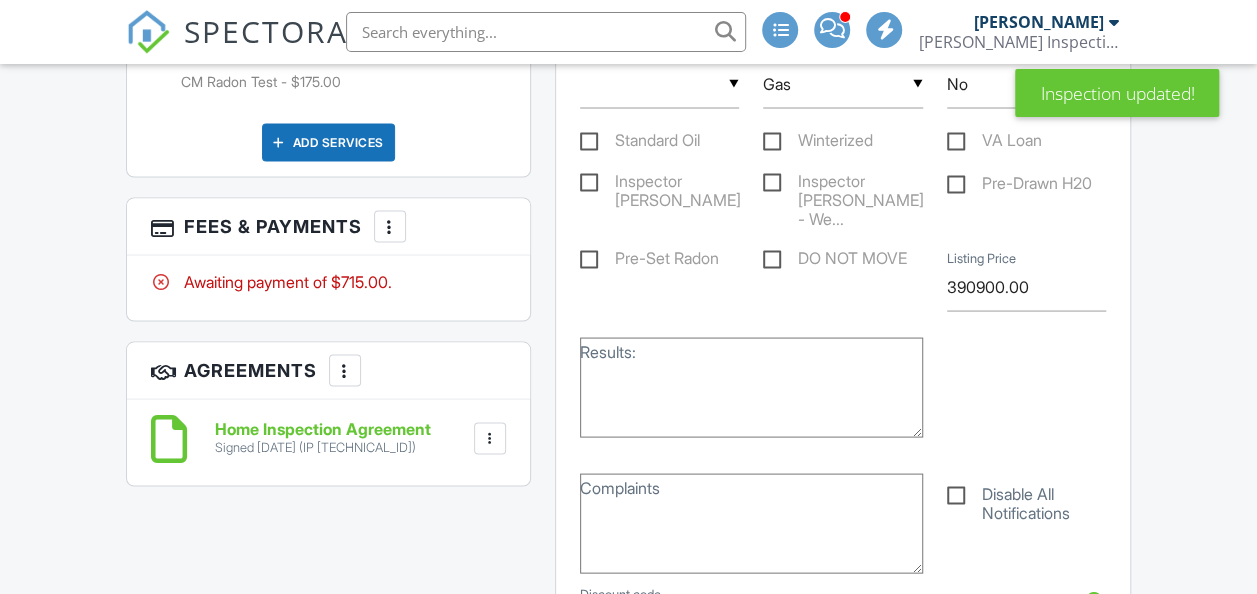 scroll, scrollTop: 1800, scrollLeft: 0, axis: vertical 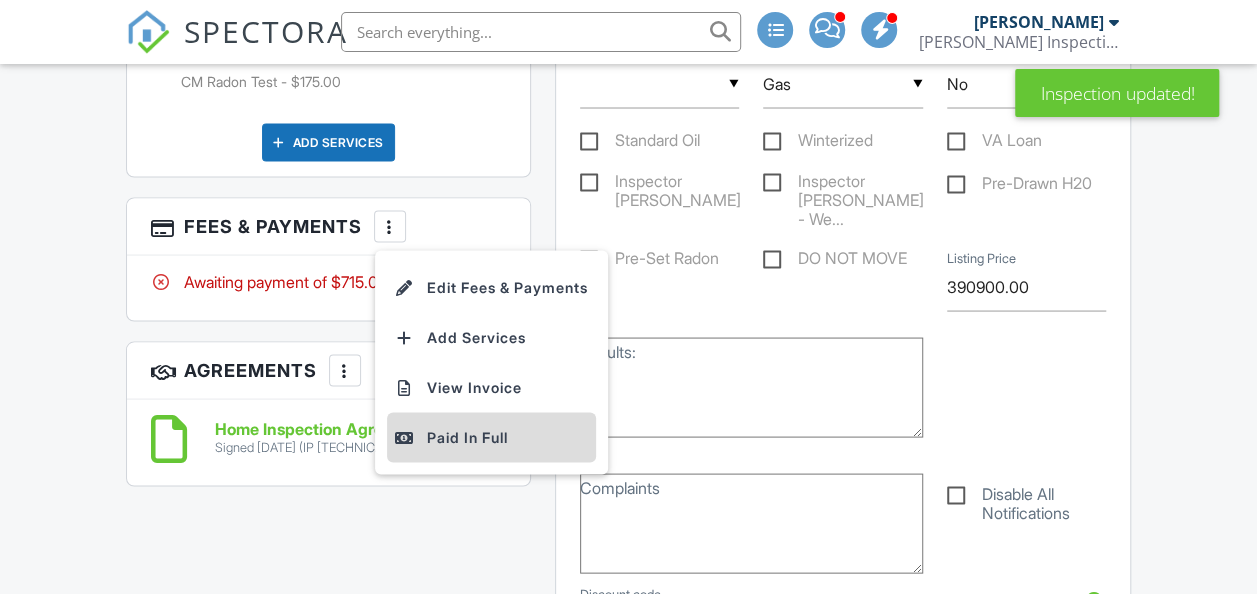 click on "Paid In Full" at bounding box center [491, 437] 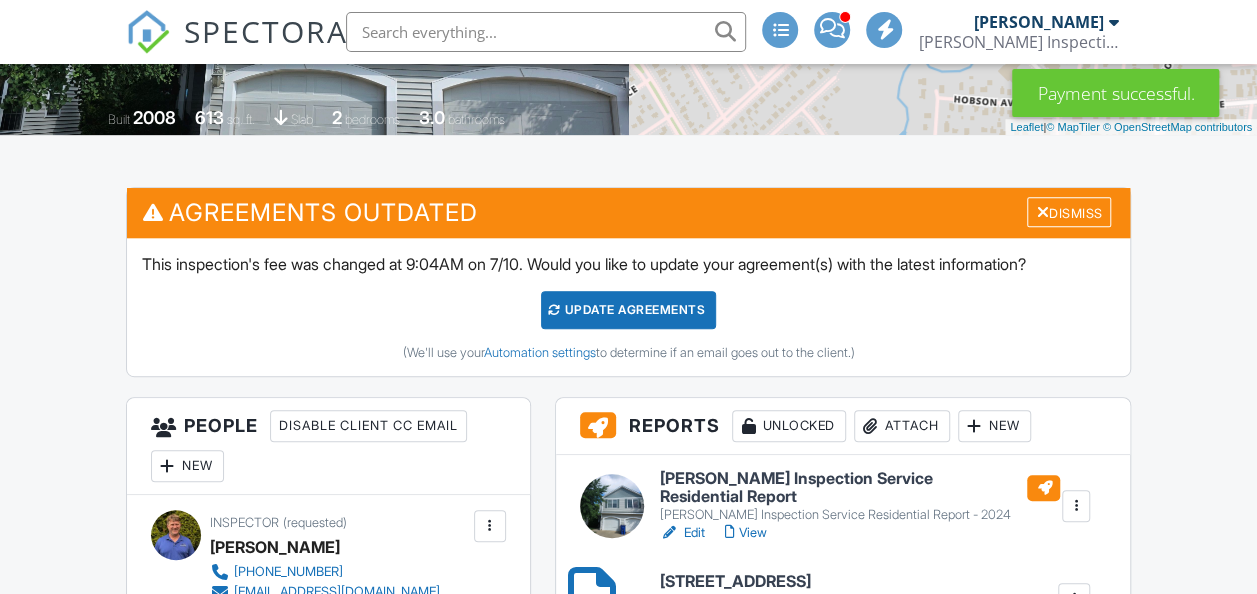 scroll, scrollTop: 399, scrollLeft: 0, axis: vertical 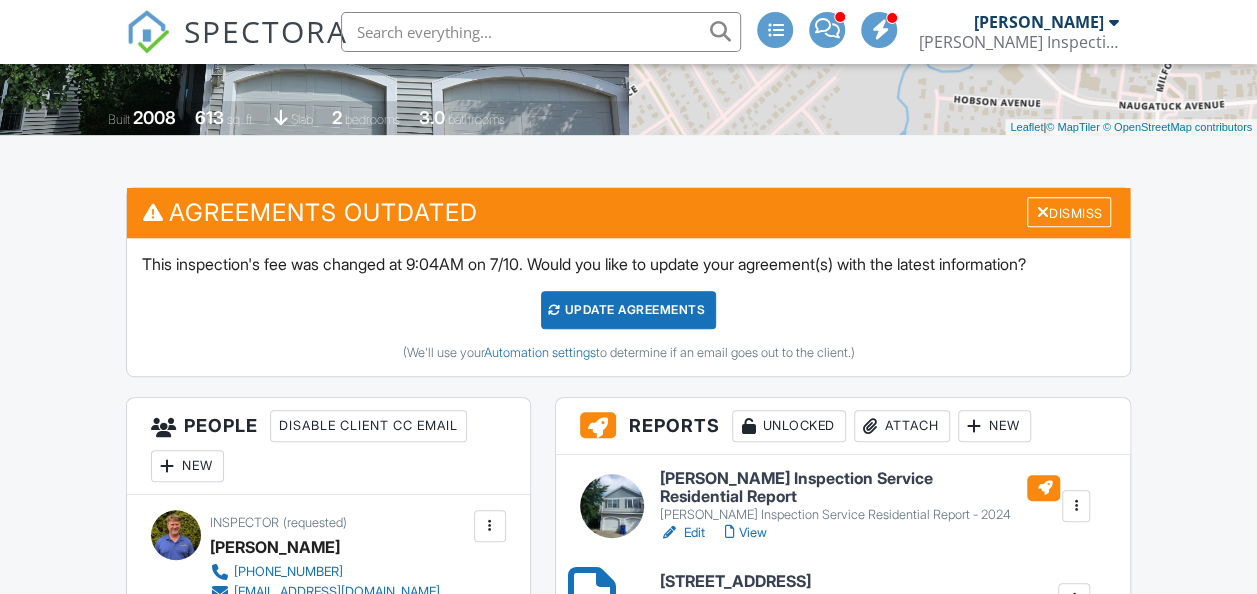 click on "[PERSON_NAME] Inspection Service Residential Report" at bounding box center (860, 487) 